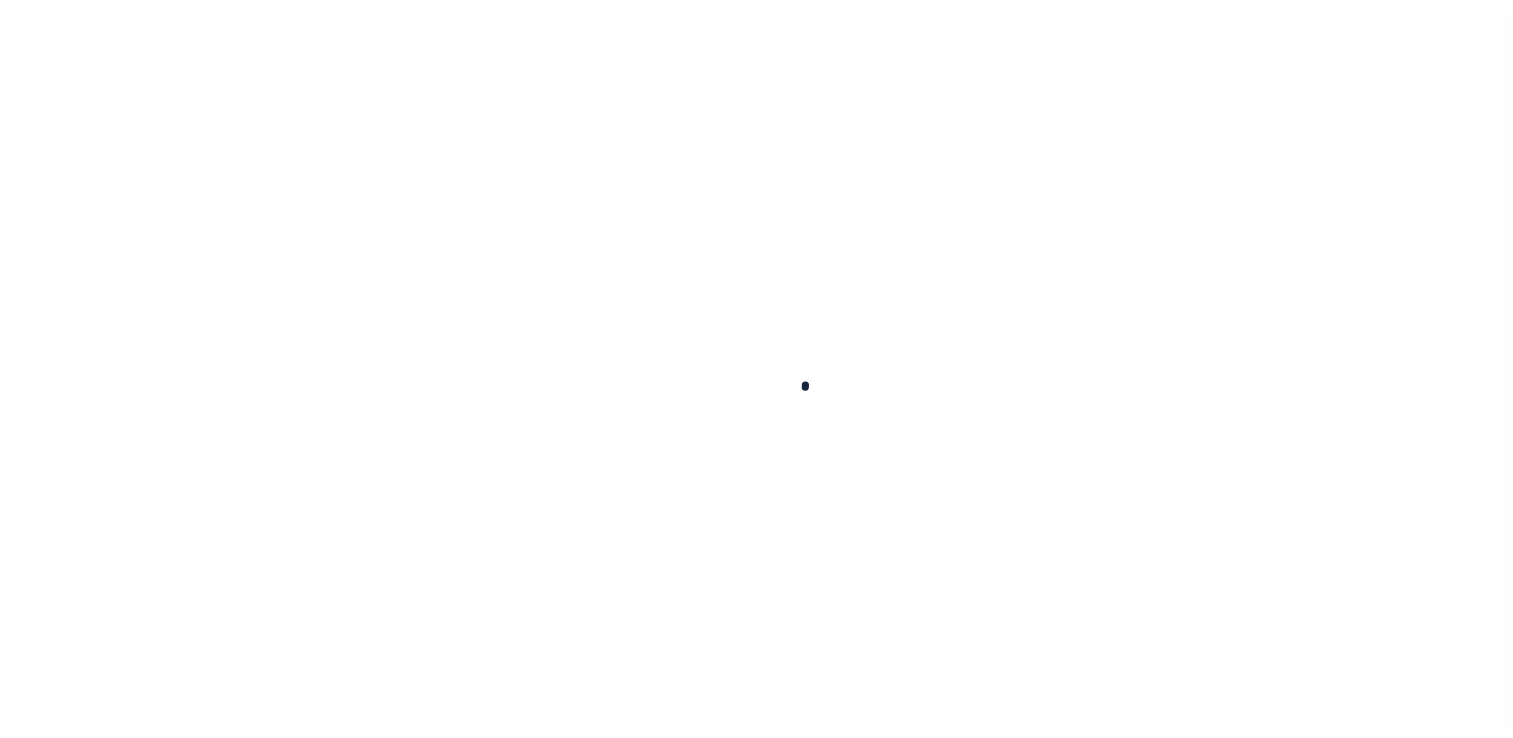 scroll, scrollTop: 0, scrollLeft: 0, axis: both 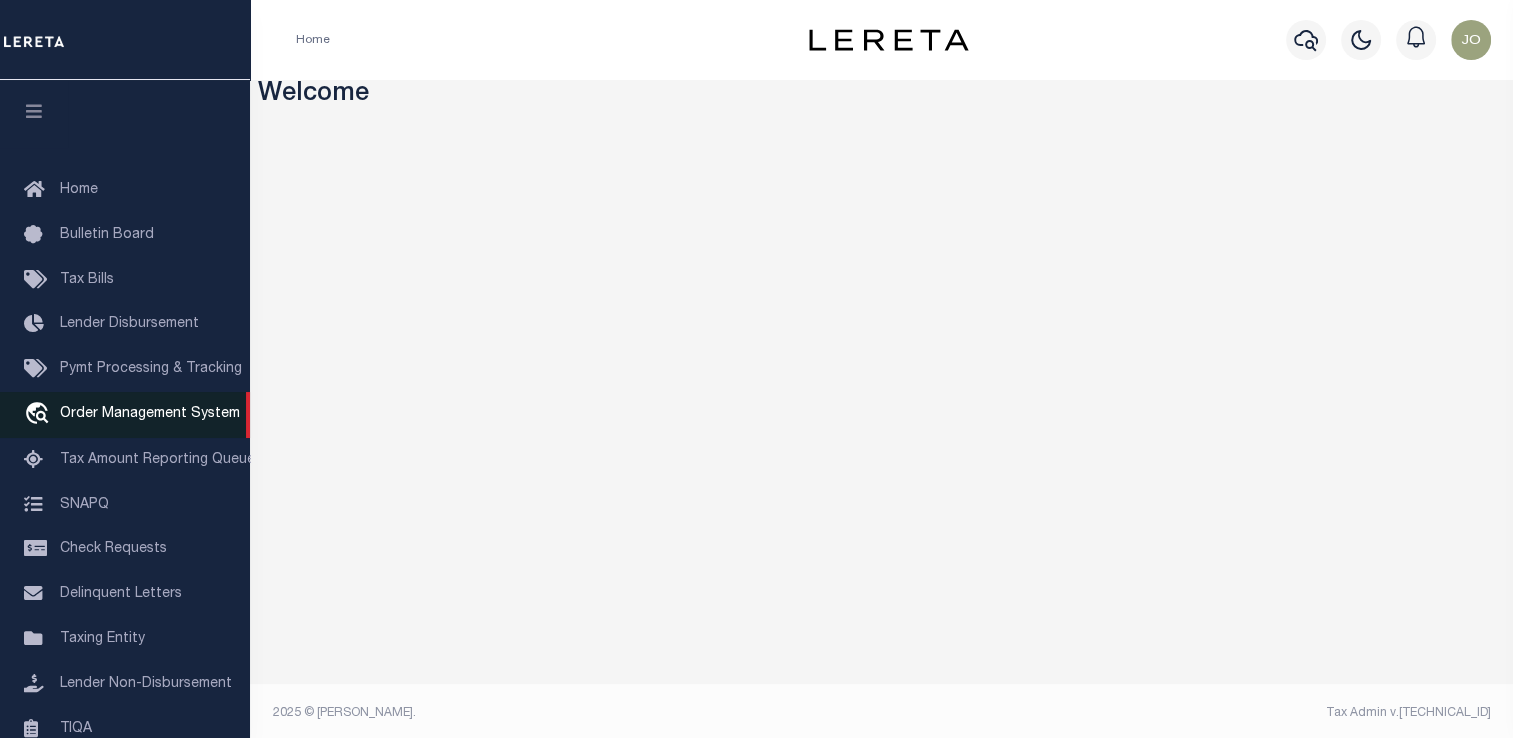 click on "Order Management System" at bounding box center (150, 414) 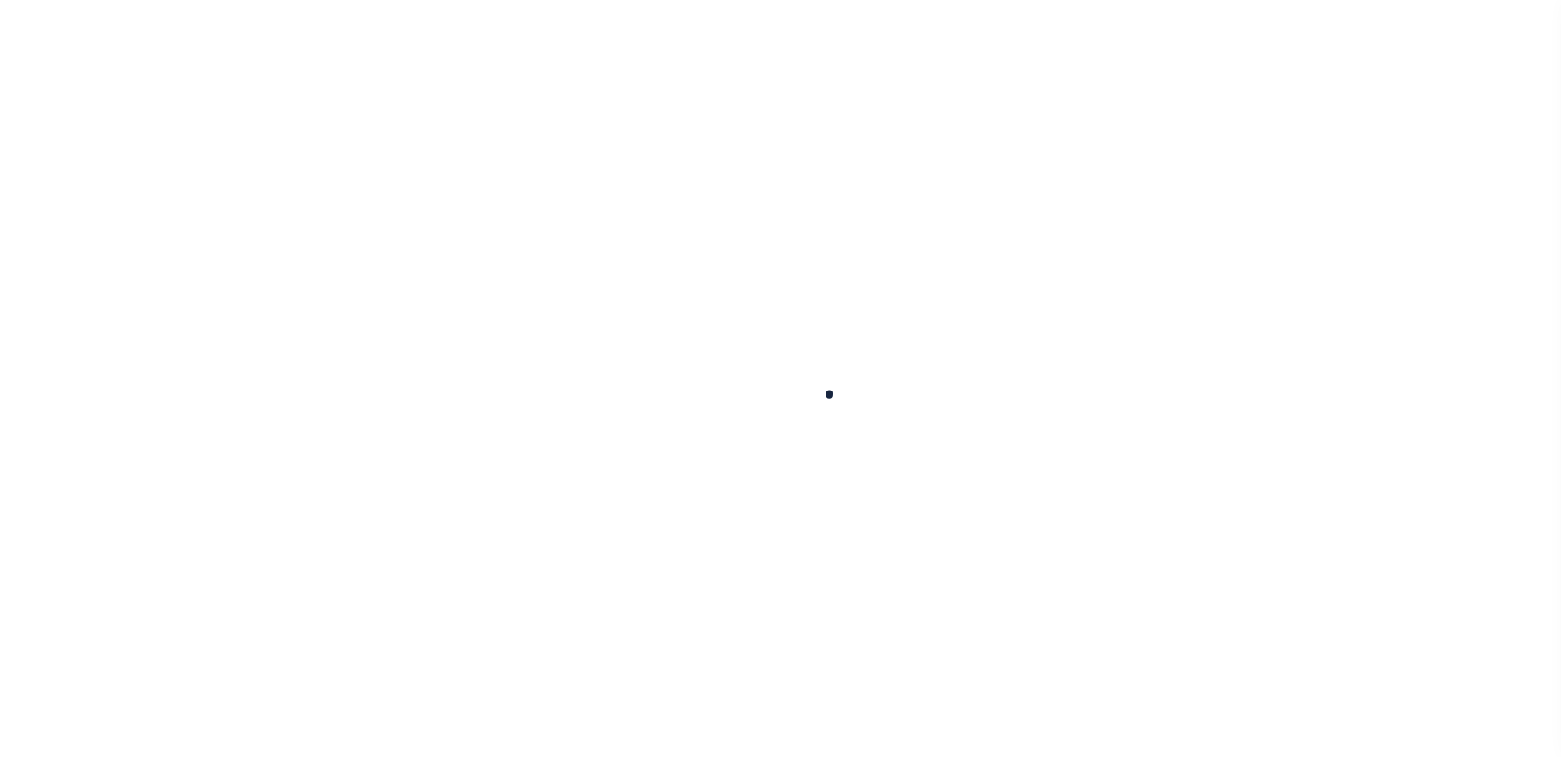 scroll, scrollTop: 0, scrollLeft: 0, axis: both 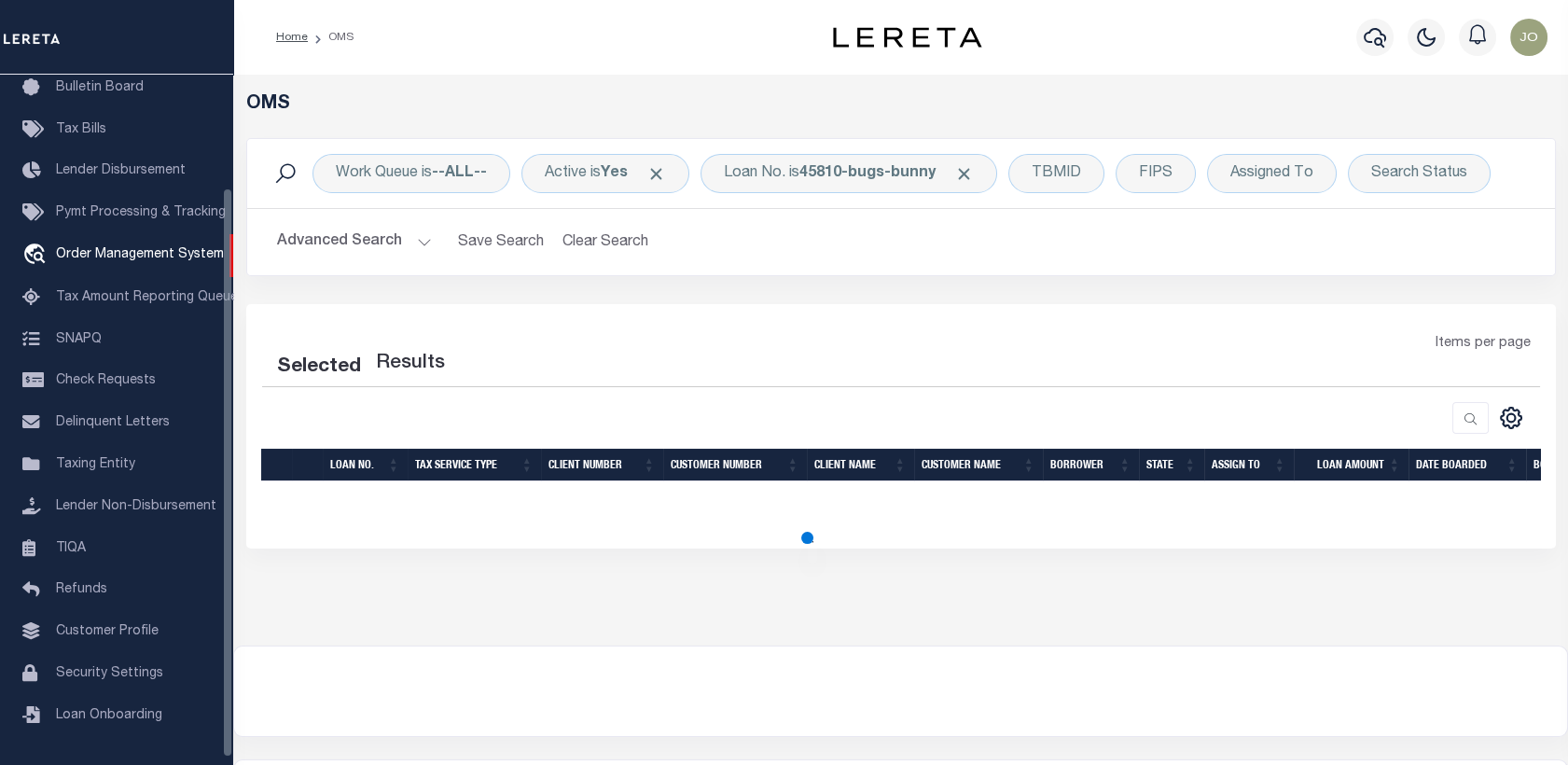 select on "200" 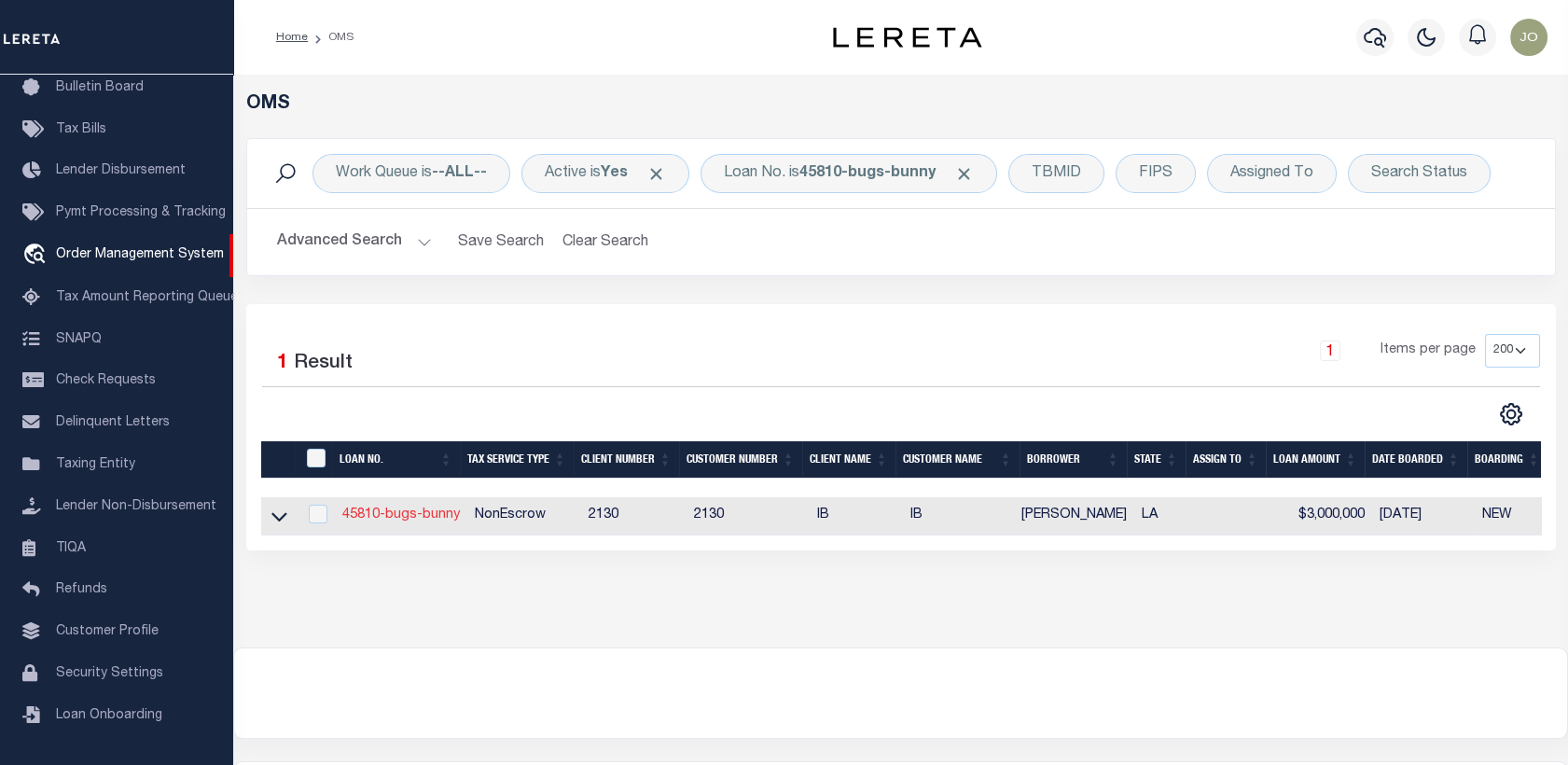 click on "45810-bugs-bunny" at bounding box center (401, 515) 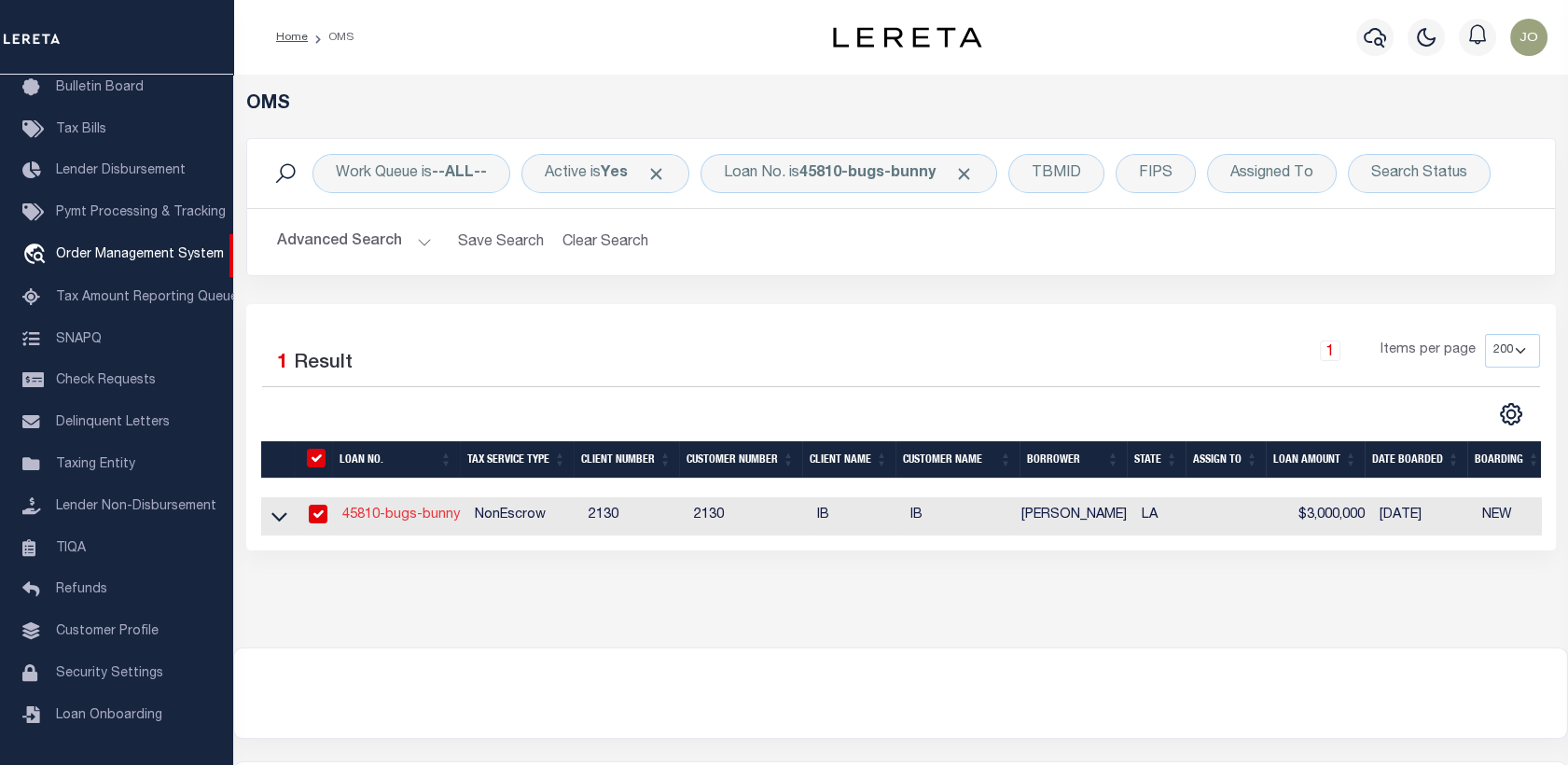 type on "45810-bugs-bunny" 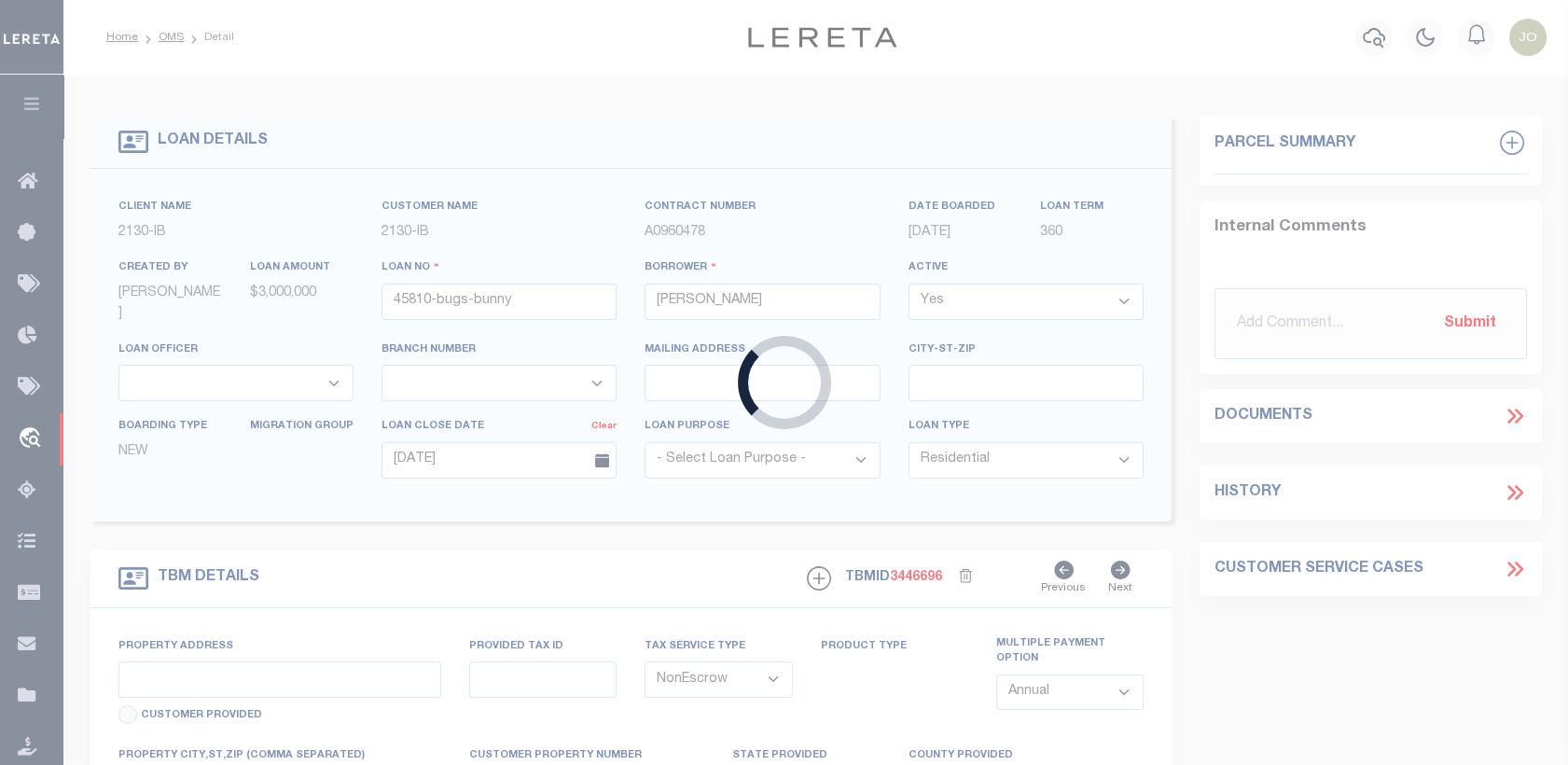 type on "[STREET_ADDRESS][PERSON_NAME]" 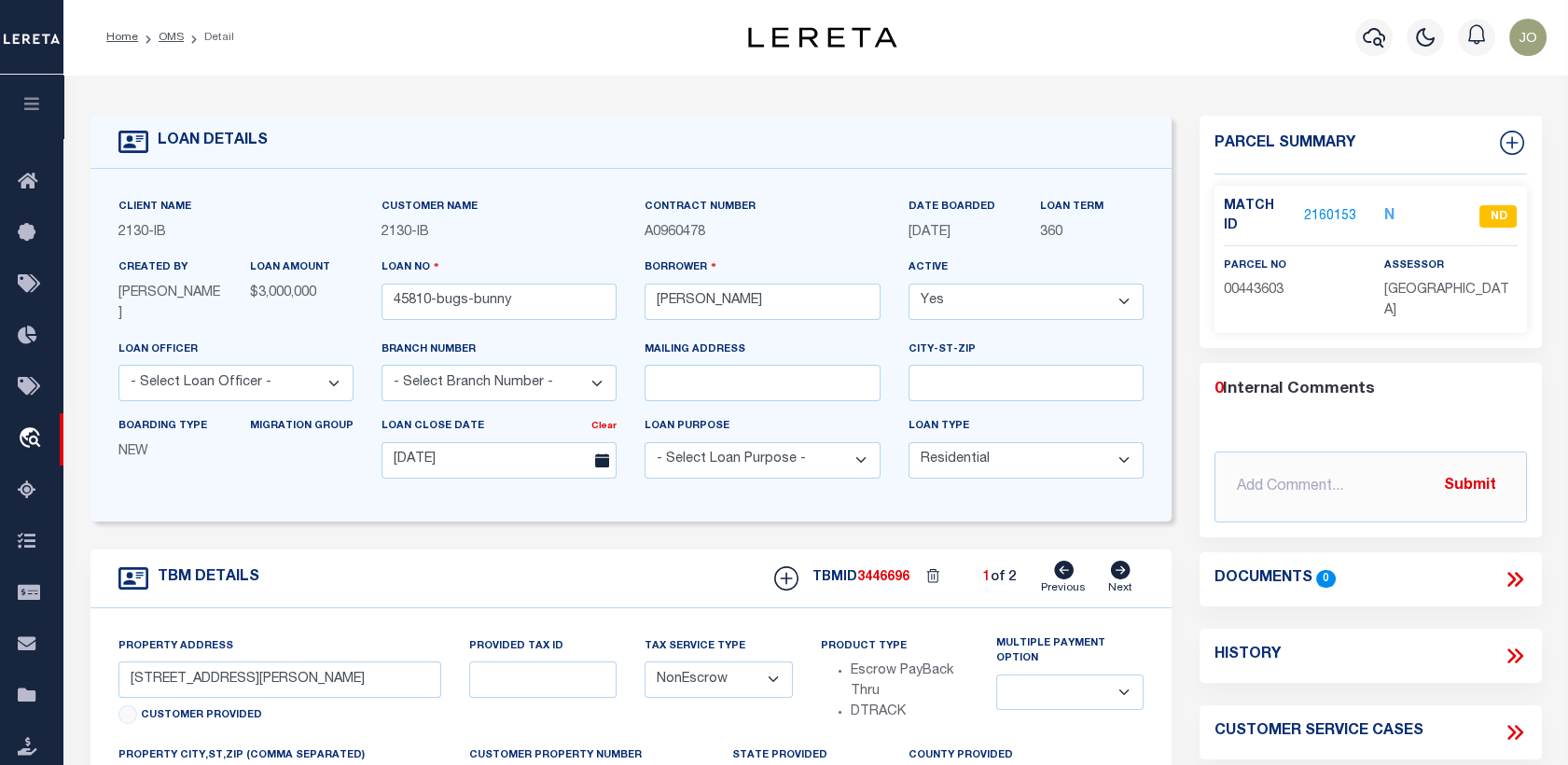 click 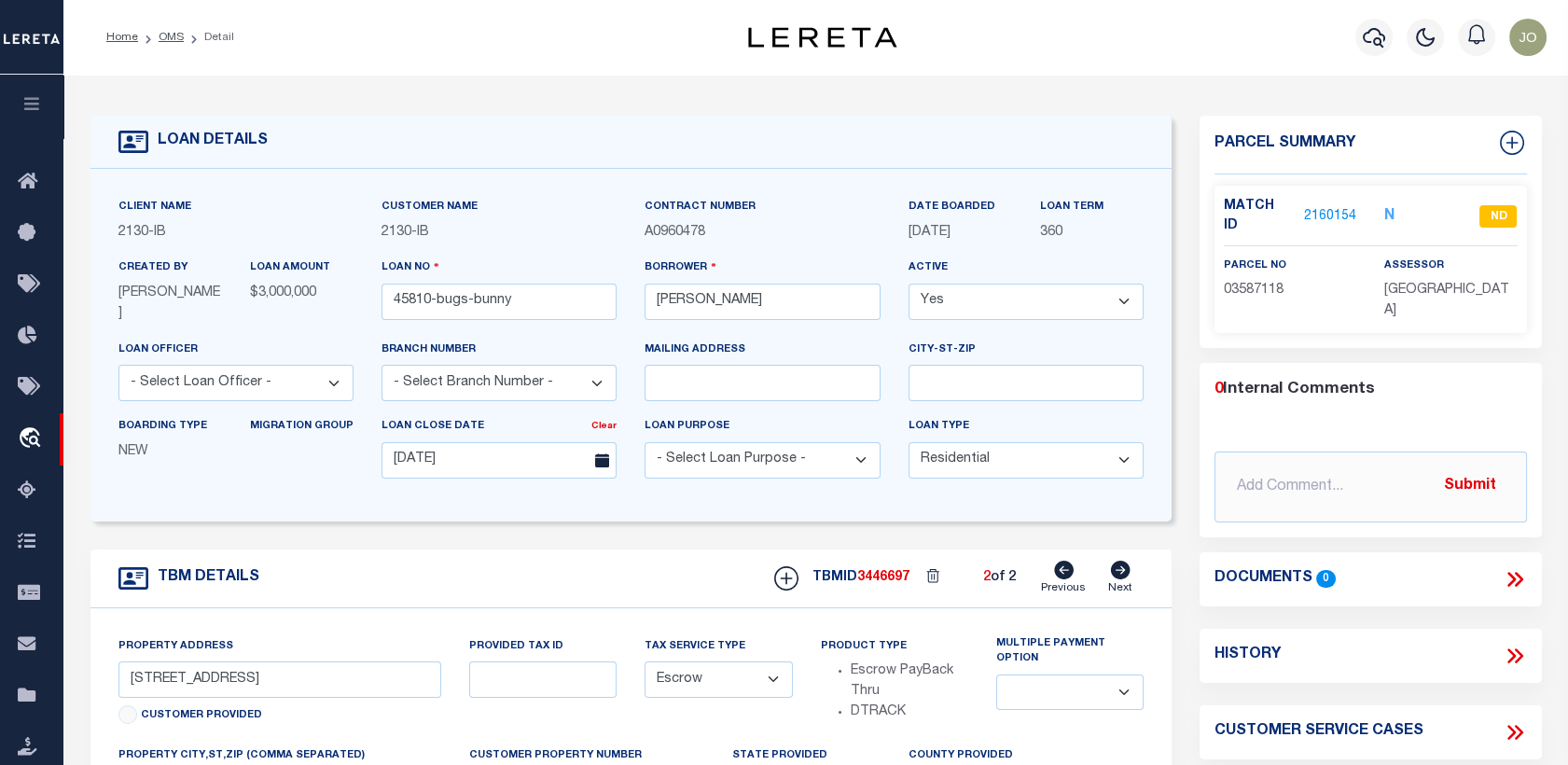 click on "2160154" at bounding box center [1330, 216] 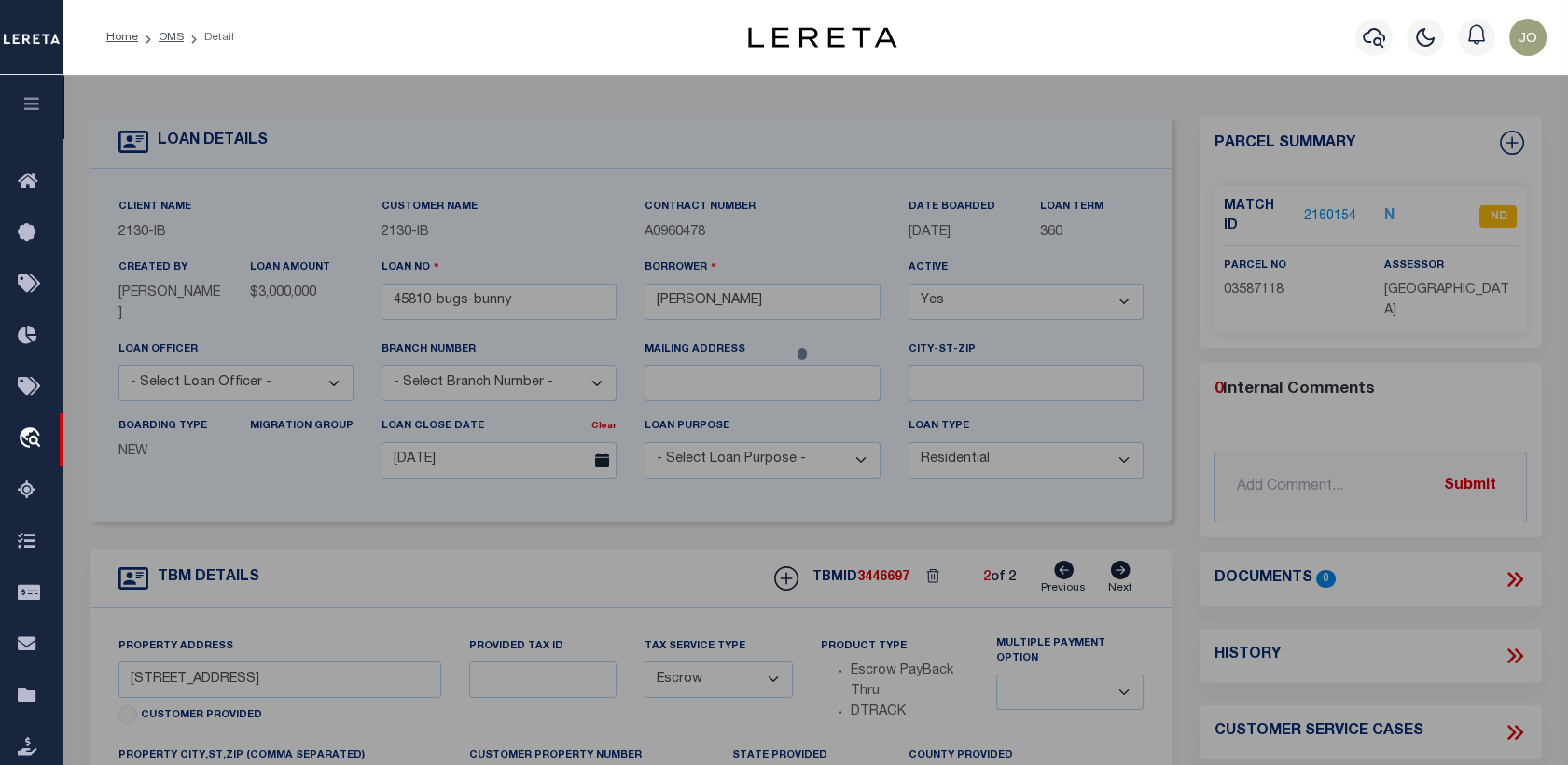 checkbox on "false" 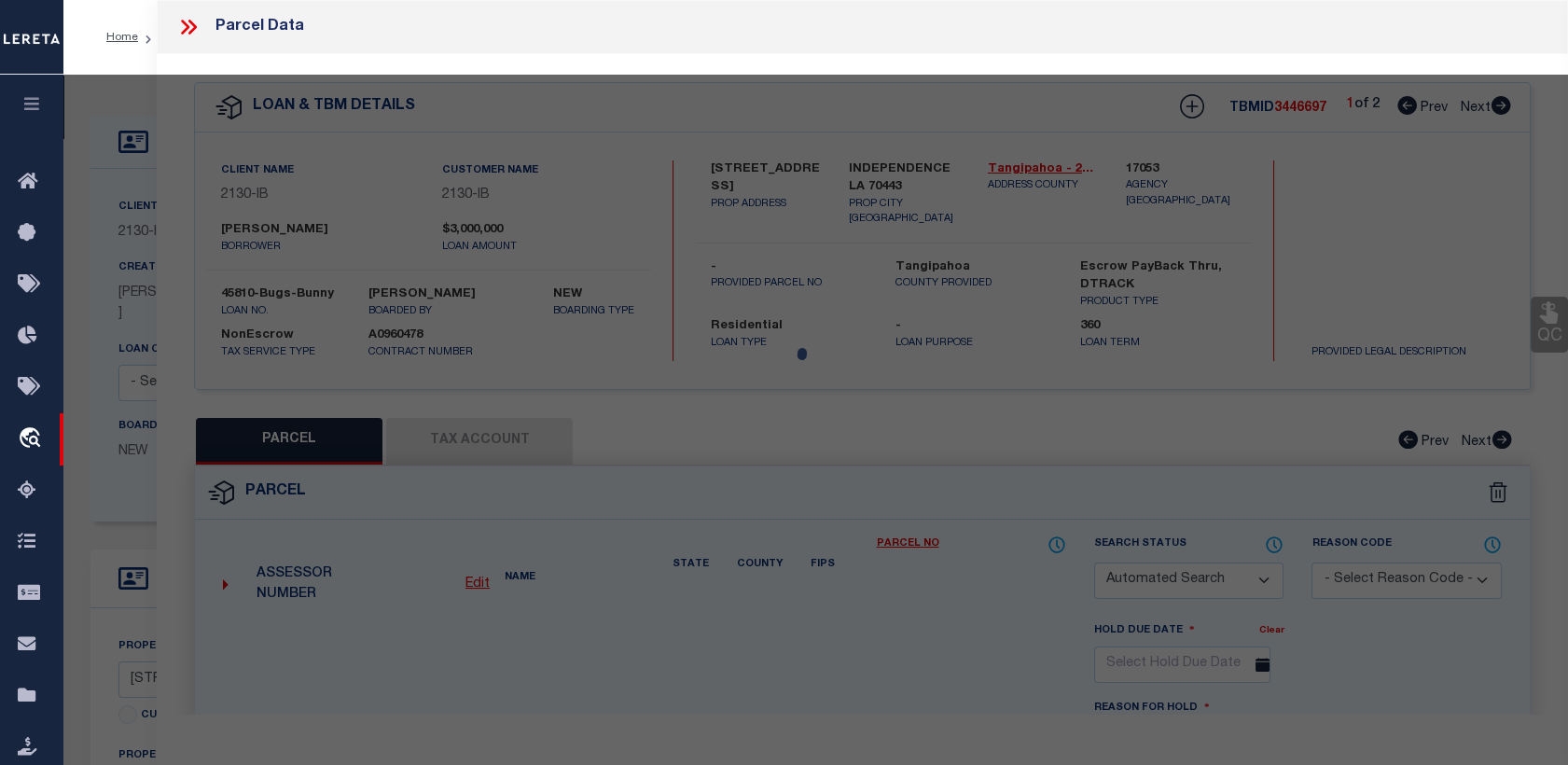 select on "ND" 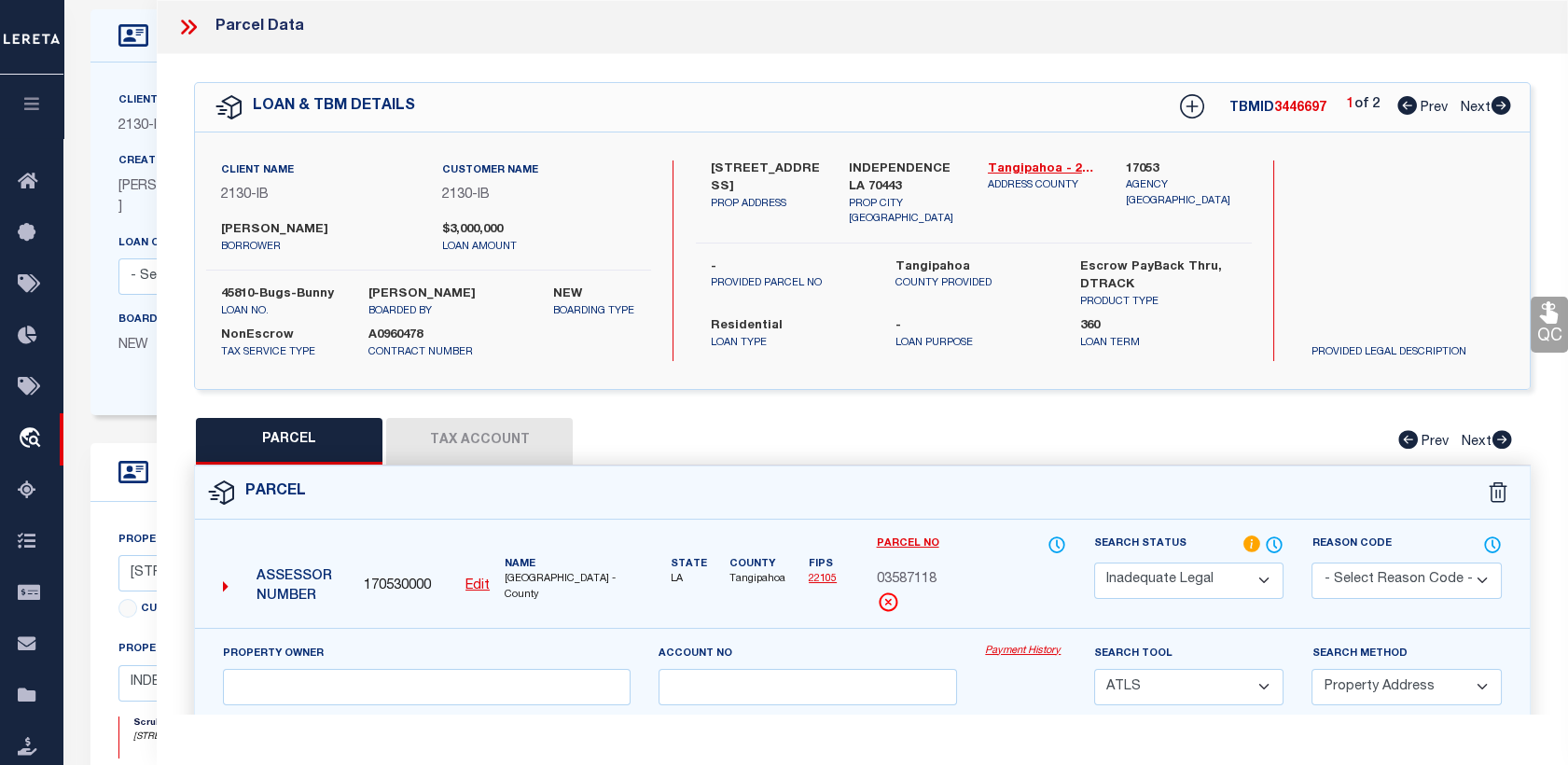scroll, scrollTop: 0, scrollLeft: 0, axis: both 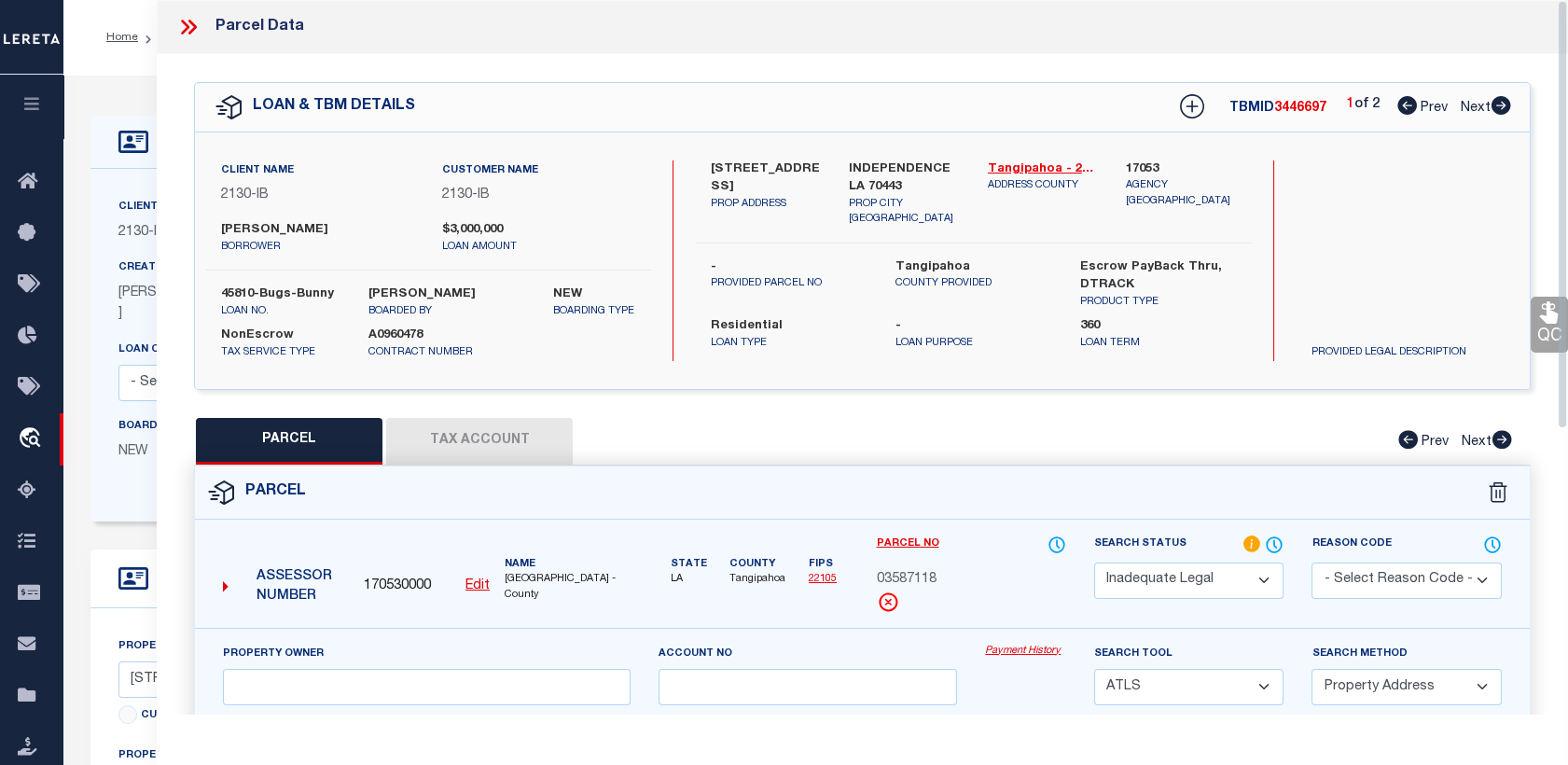 click on "QC
QC
QC" at bounding box center (862, 619) 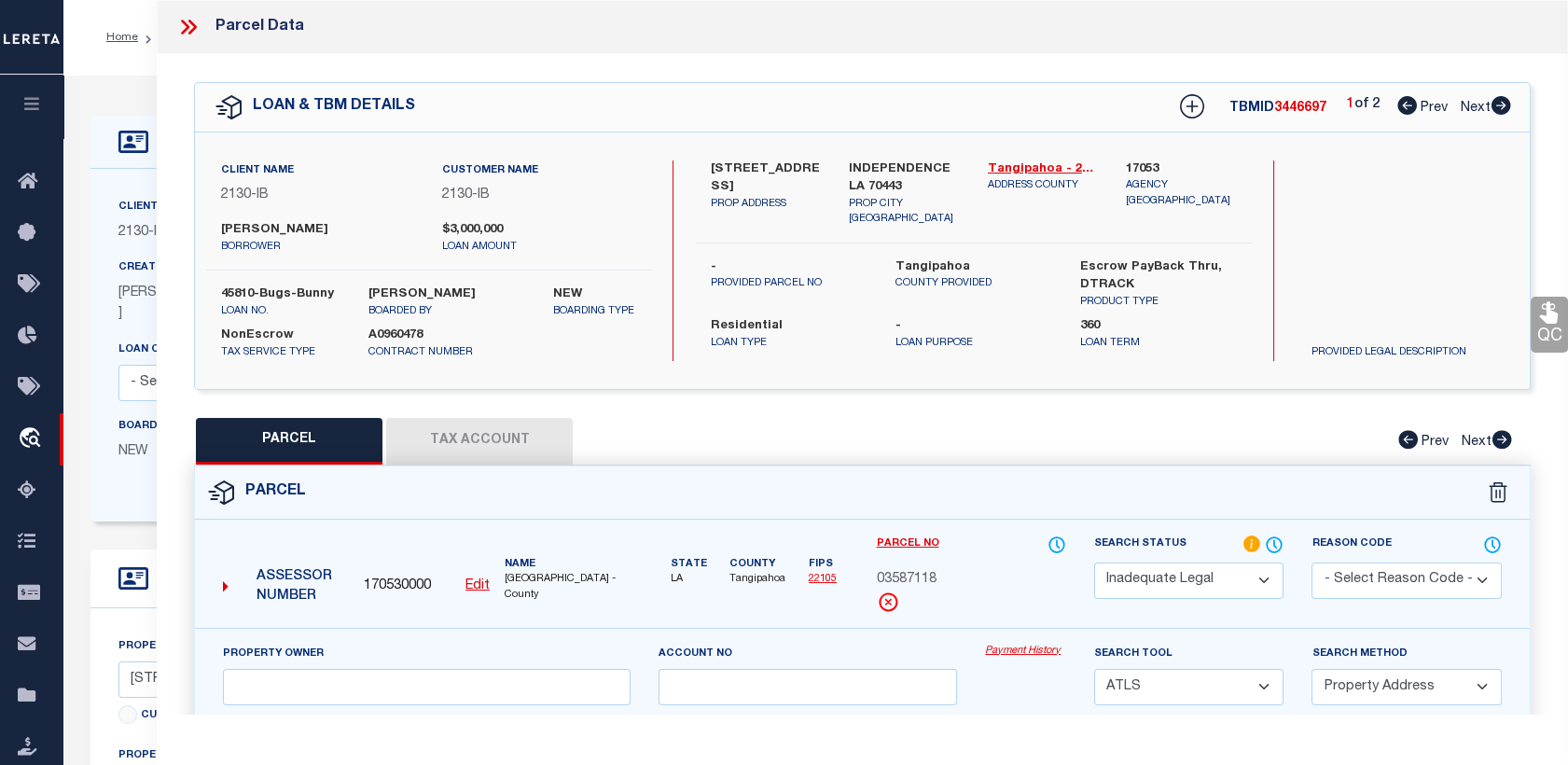 click on "Tax Account" at bounding box center [479, 441] 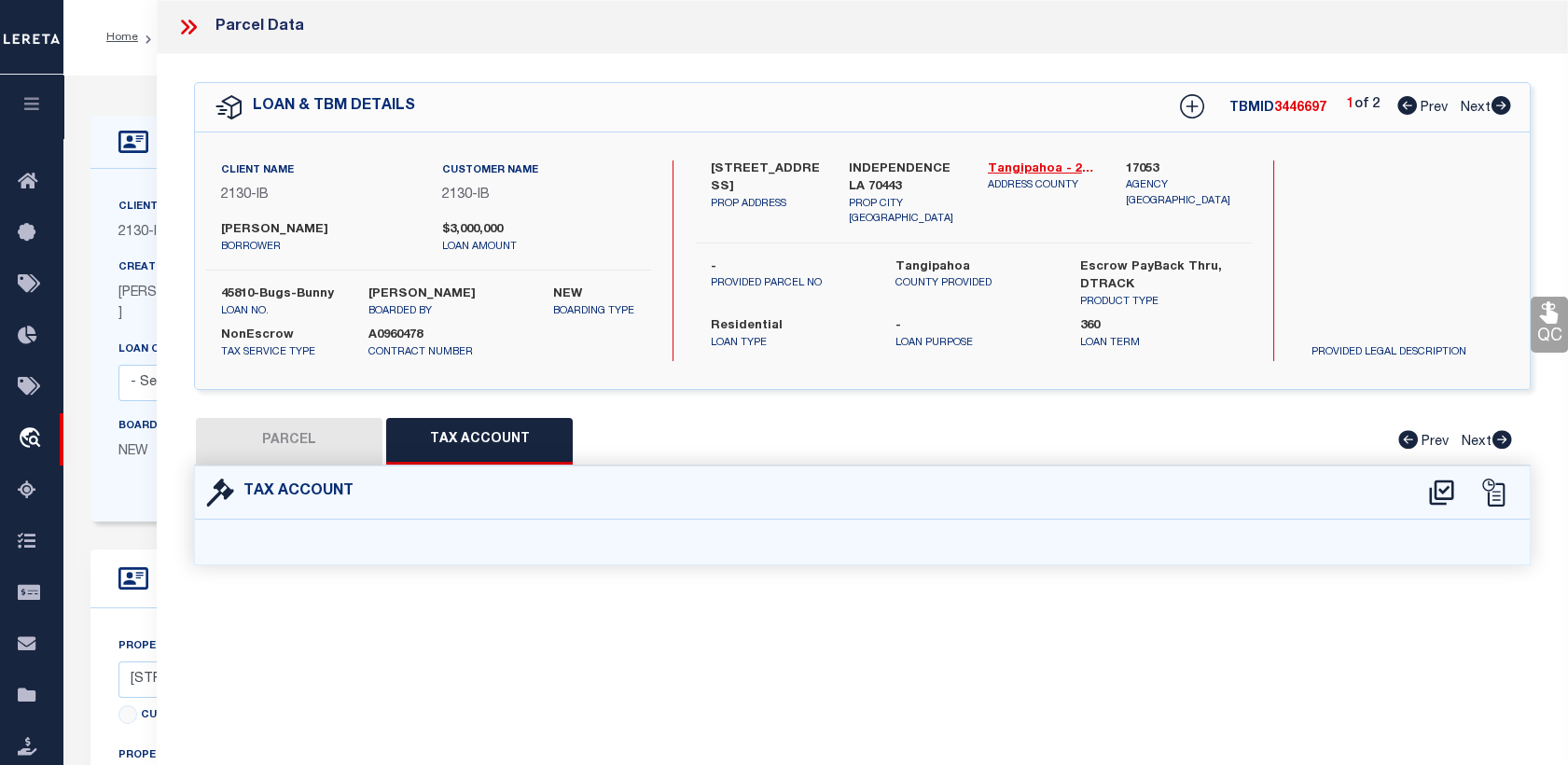 select on "100" 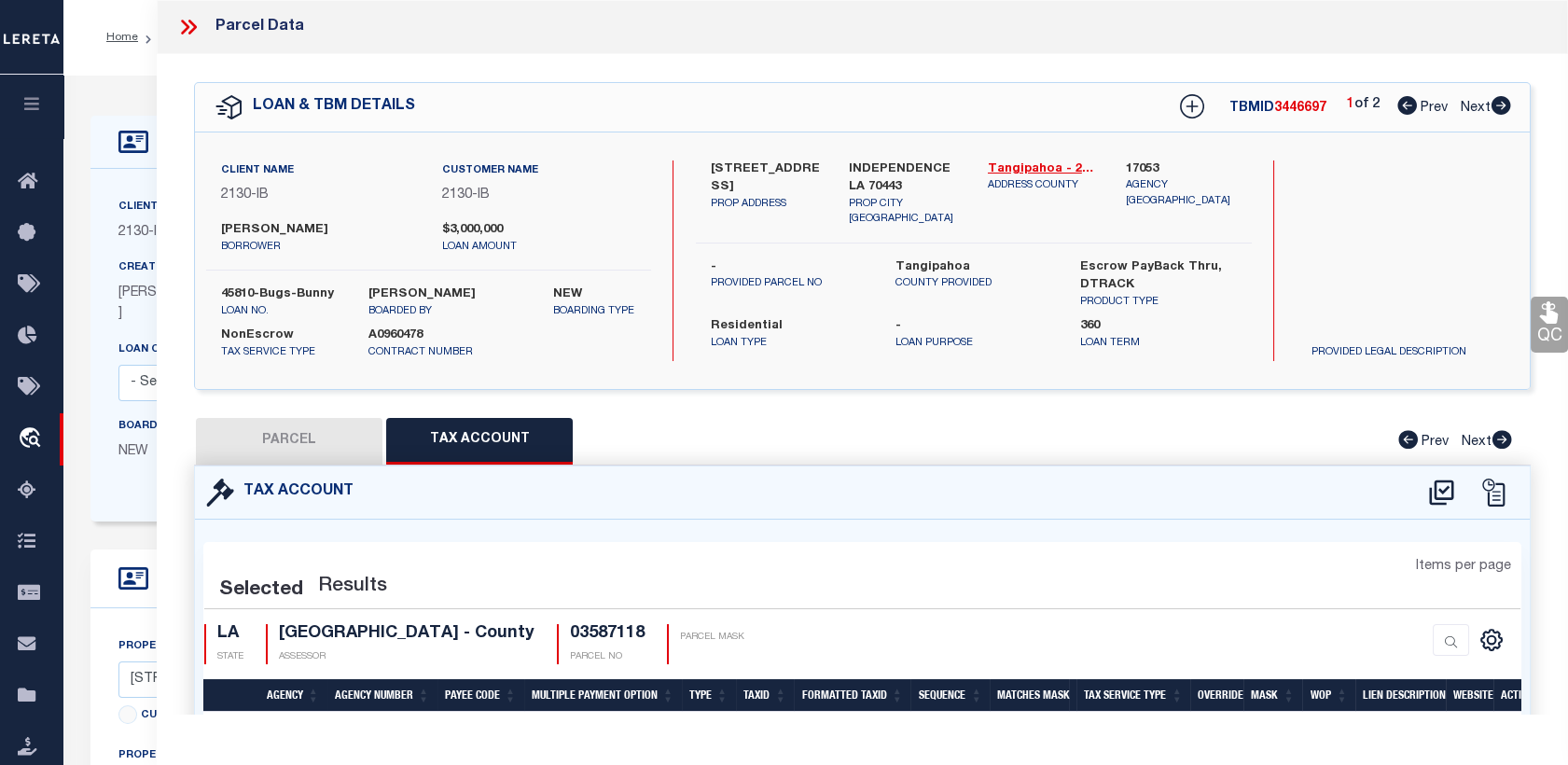 select on "100" 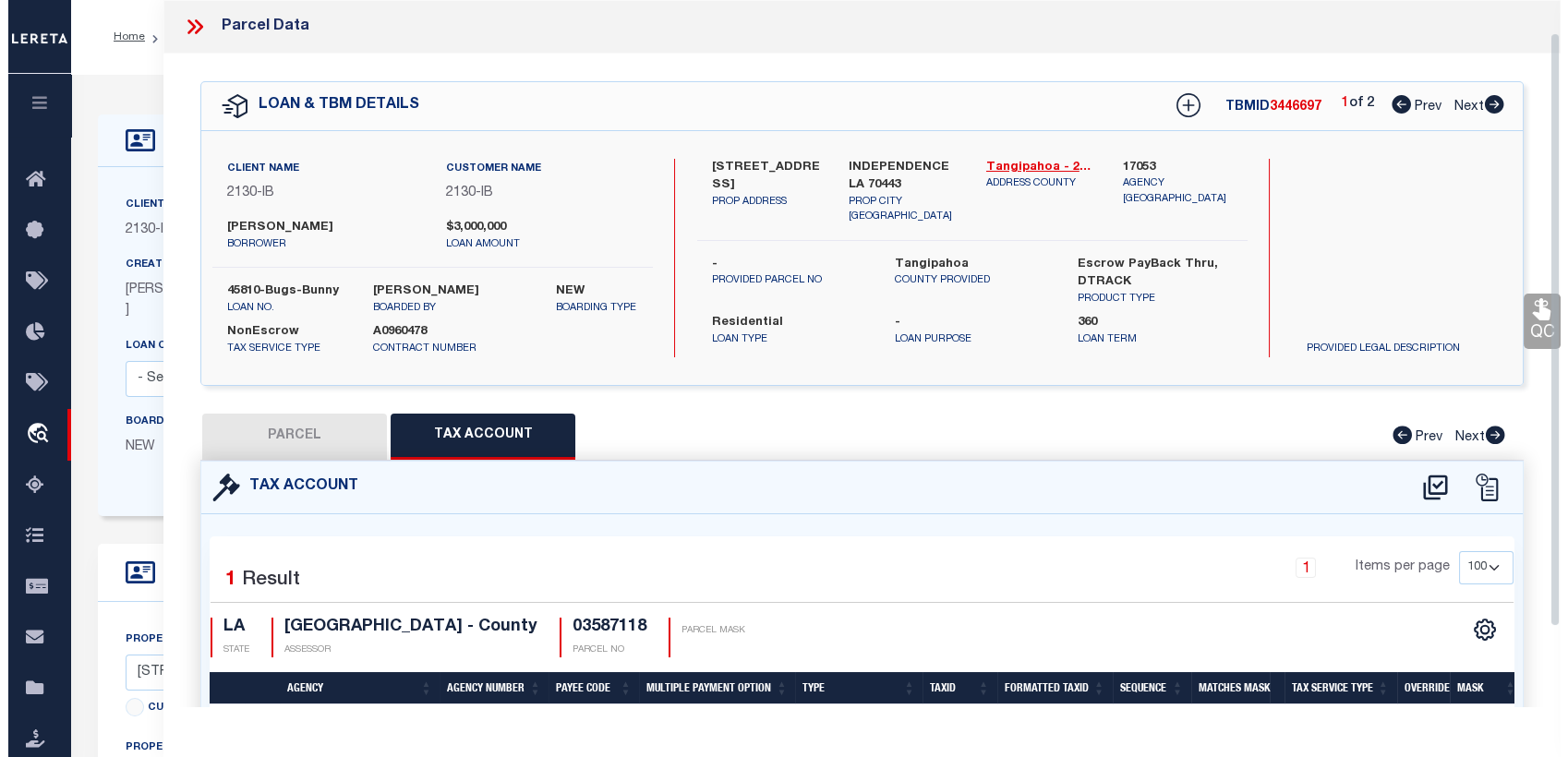 scroll, scrollTop: 133, scrollLeft: 0, axis: vertical 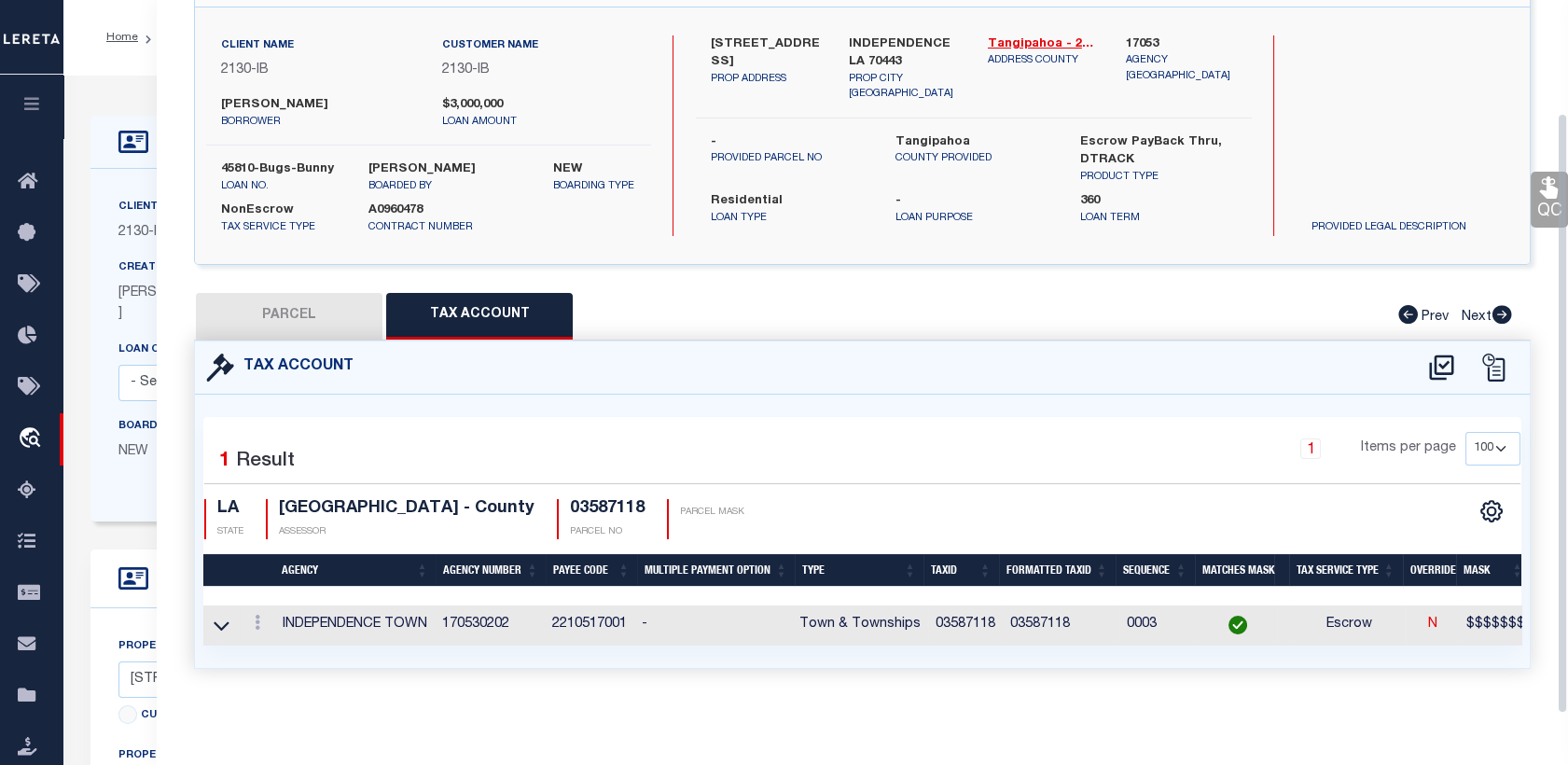 drag, startPoint x: 1561, startPoint y: 80, endPoint x: 1568, endPoint y: 466, distance: 386.0635 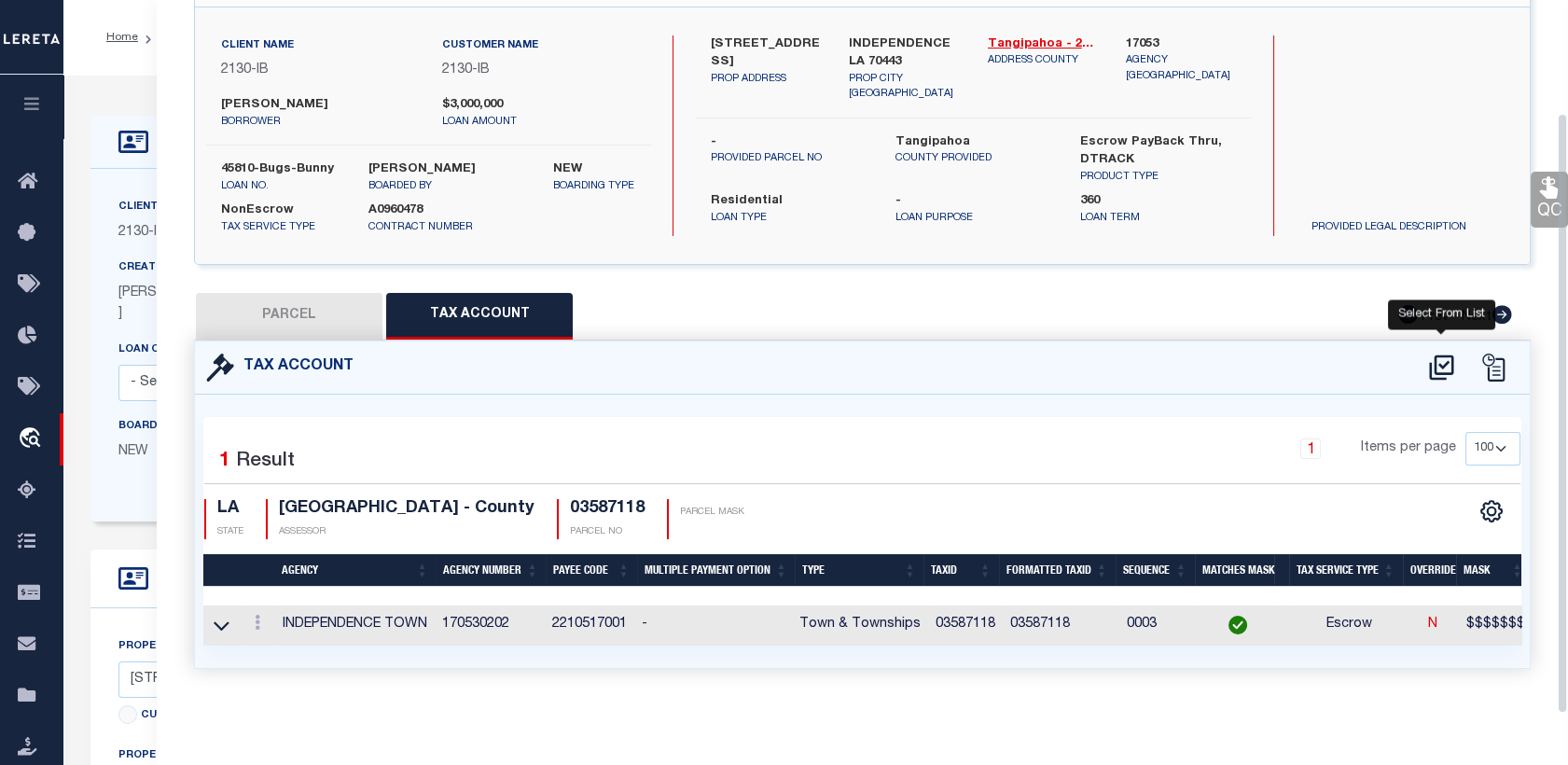 click 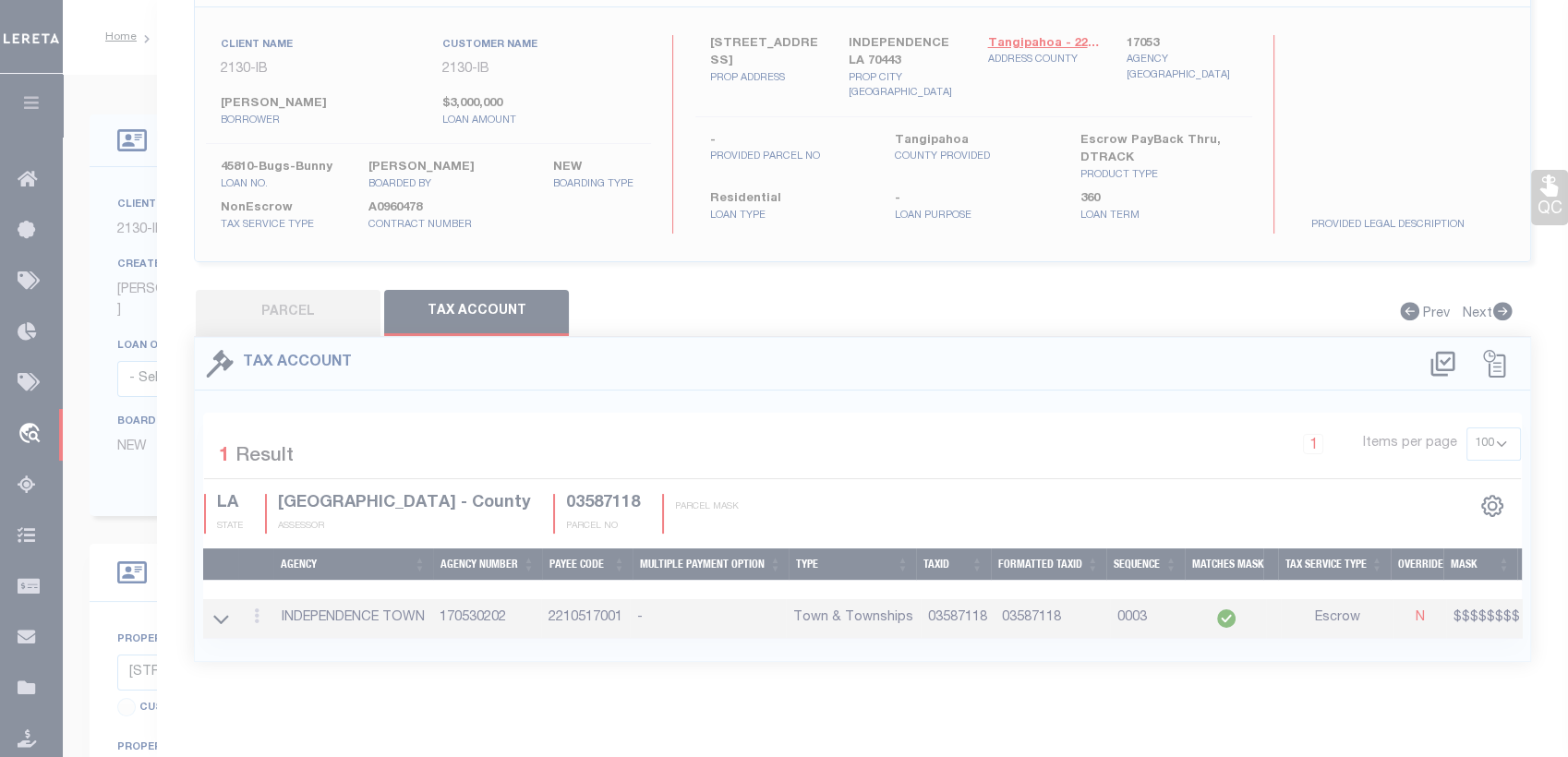 select on "100" 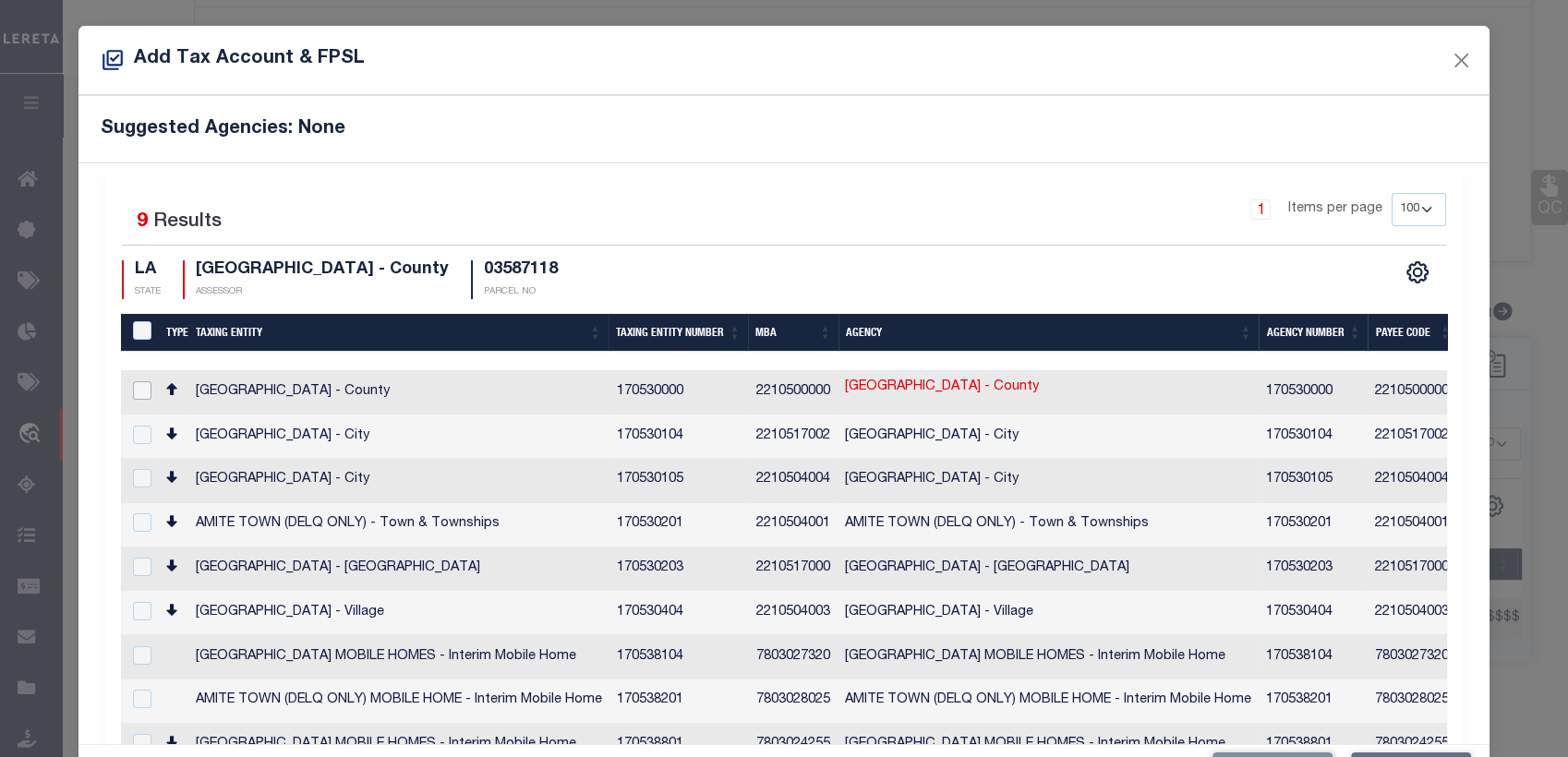 click at bounding box center [142, 391] 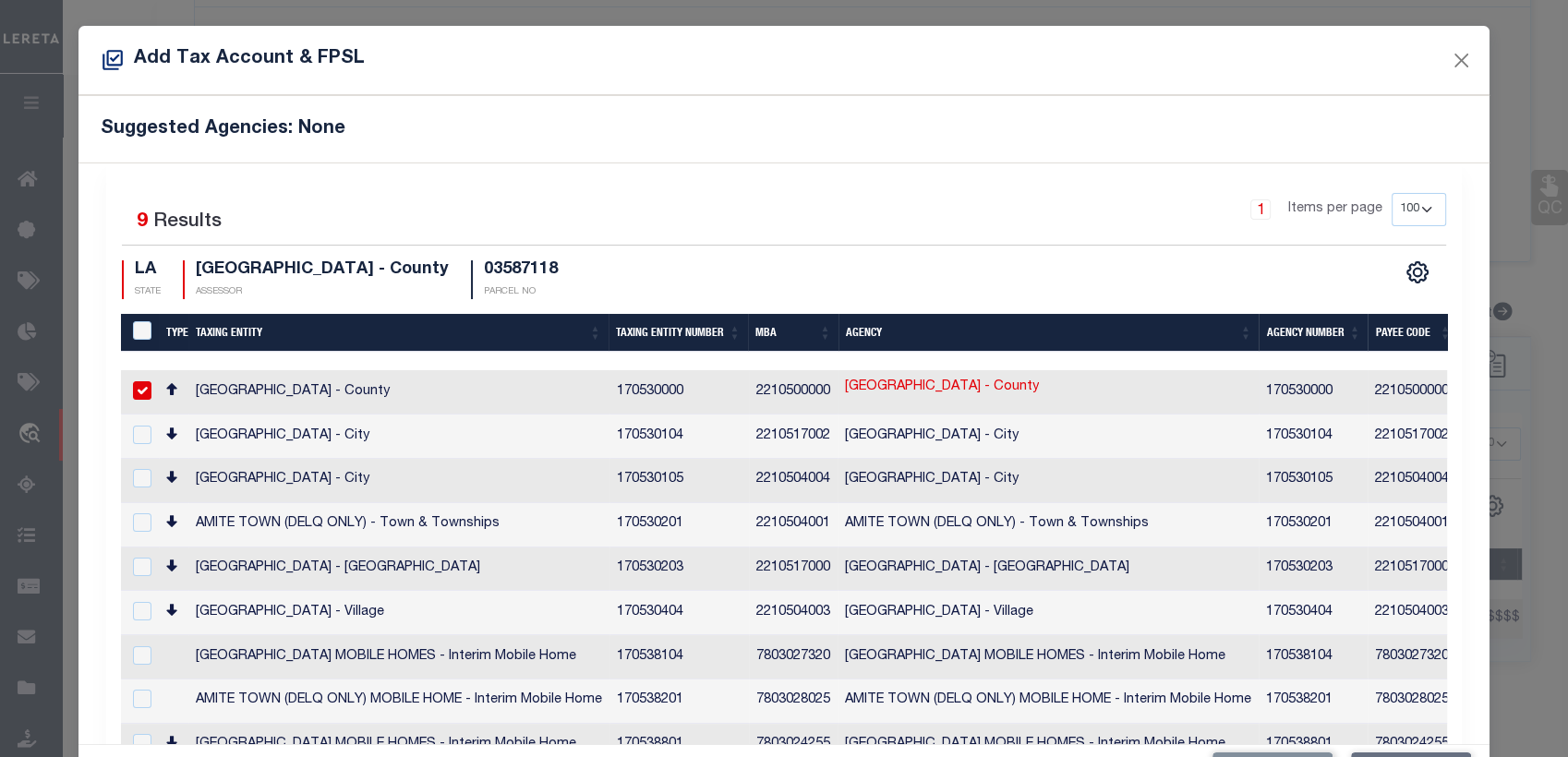 checkbox on "true" 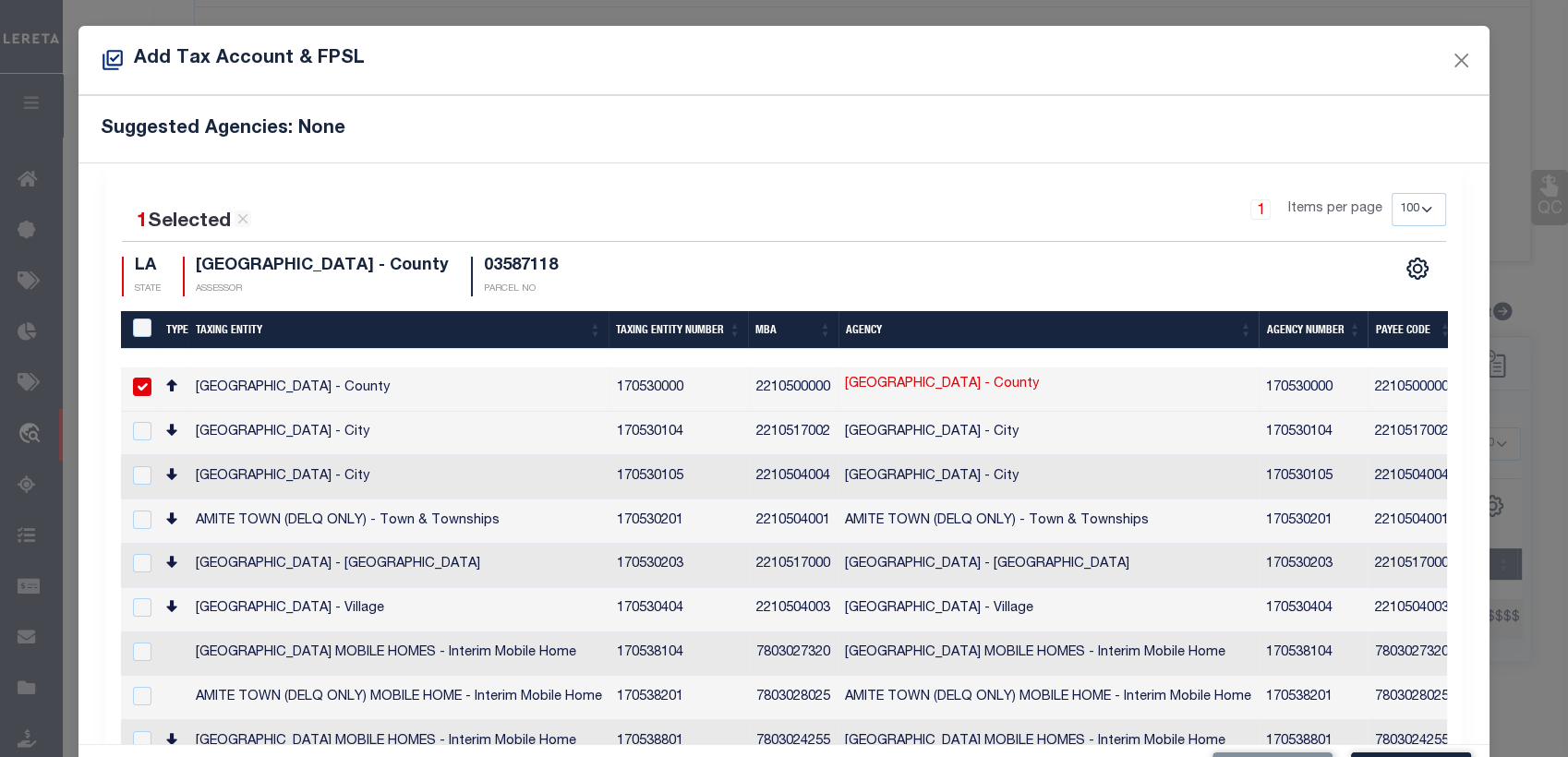 scroll, scrollTop: 67, scrollLeft: 0, axis: vertical 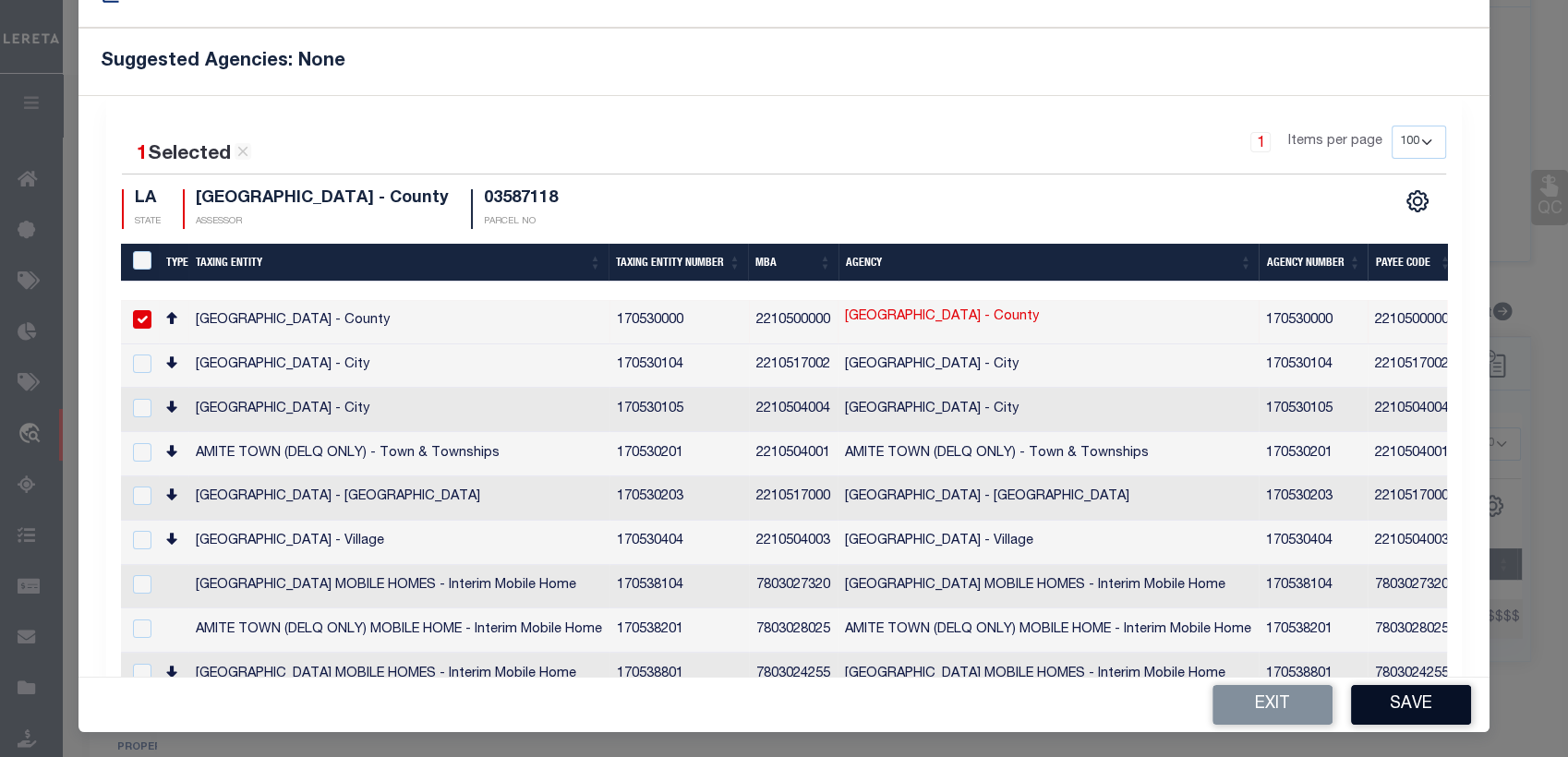 click on "Save" at bounding box center (1411, 704) 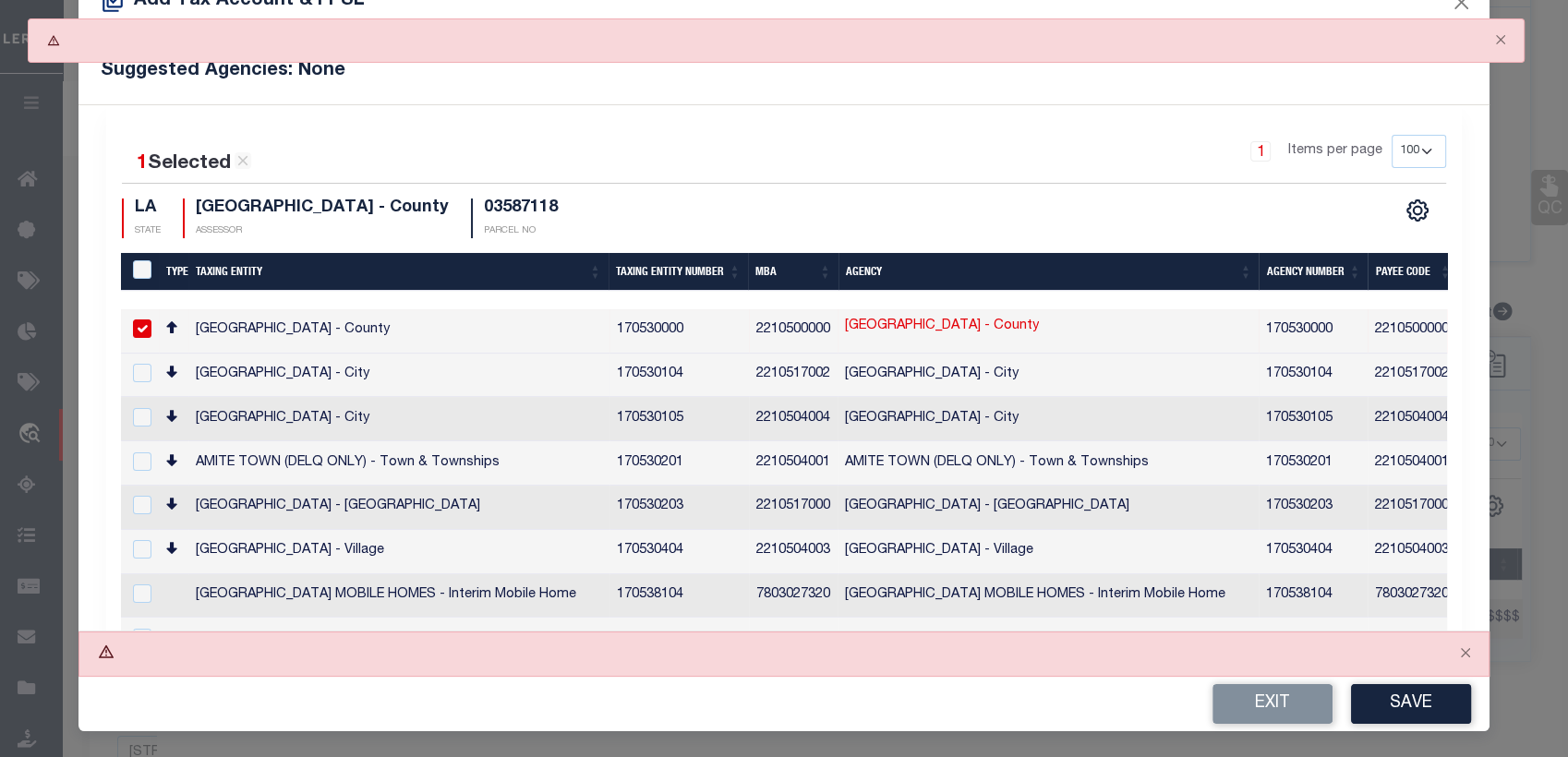 scroll, scrollTop: 56, scrollLeft: 0, axis: vertical 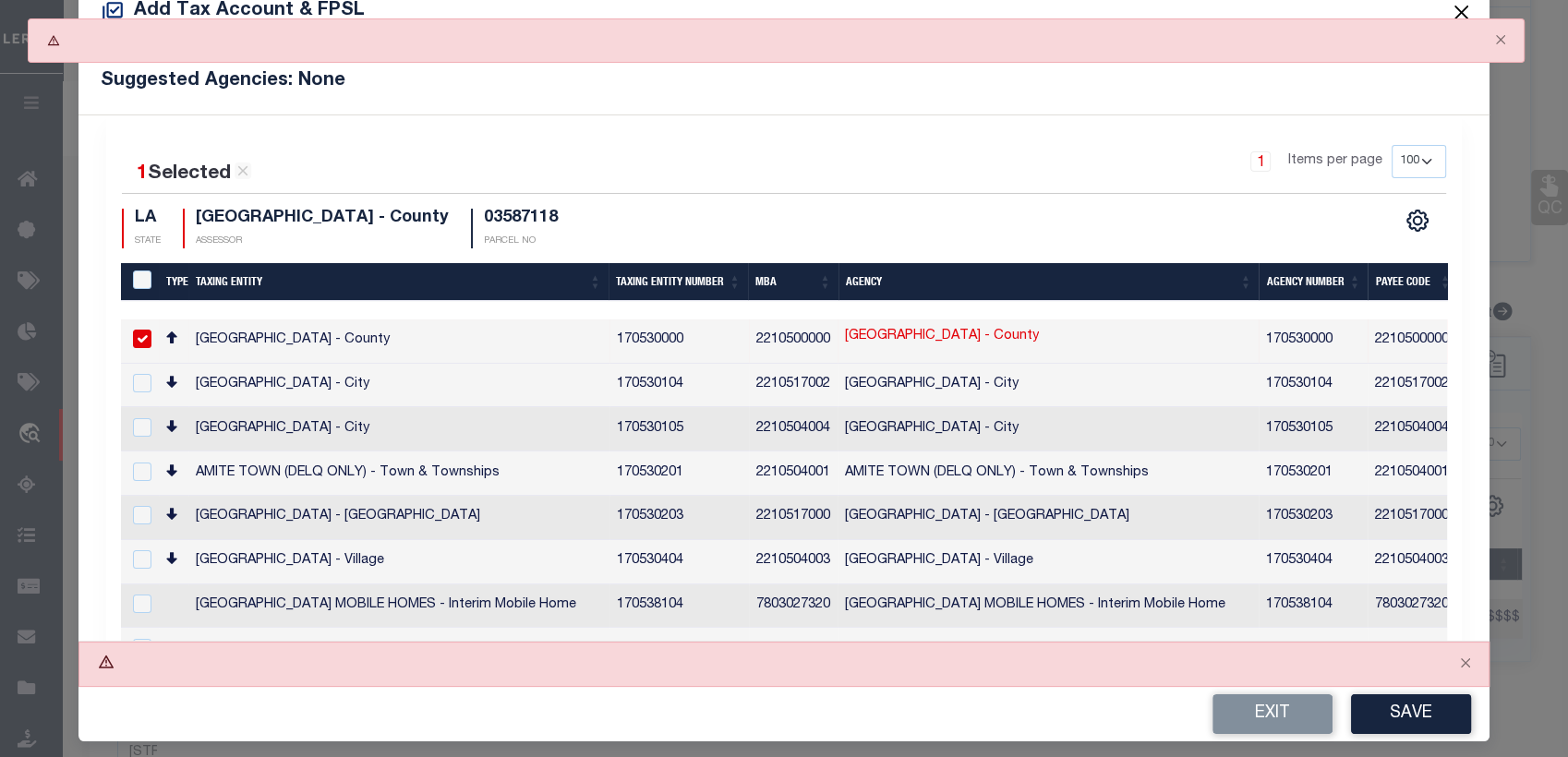 drag, startPoint x: 1513, startPoint y: 48, endPoint x: 1444, endPoint y: 11, distance: 78.294317 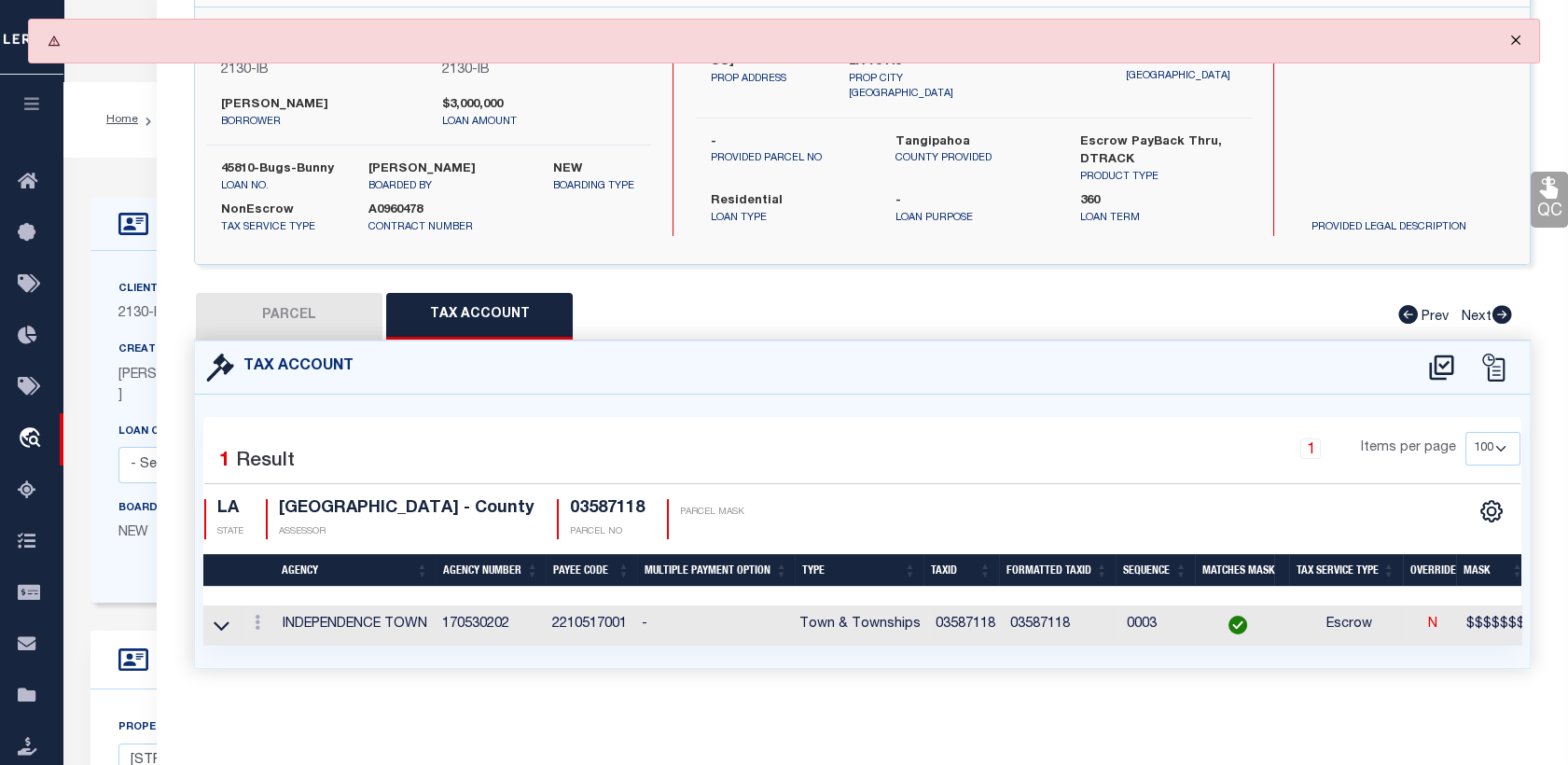 click at bounding box center (1516, 40) 